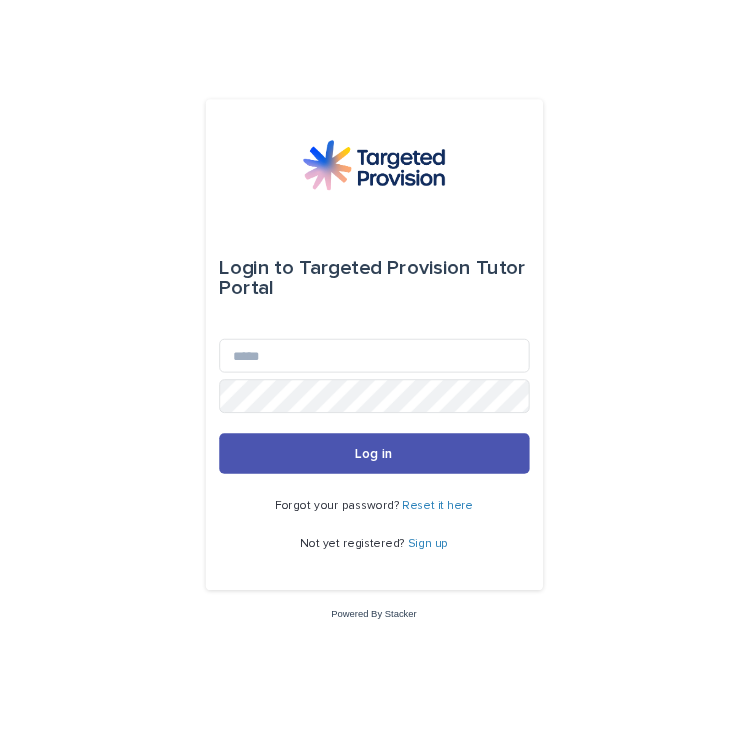 scroll, scrollTop: 0, scrollLeft: 0, axis: both 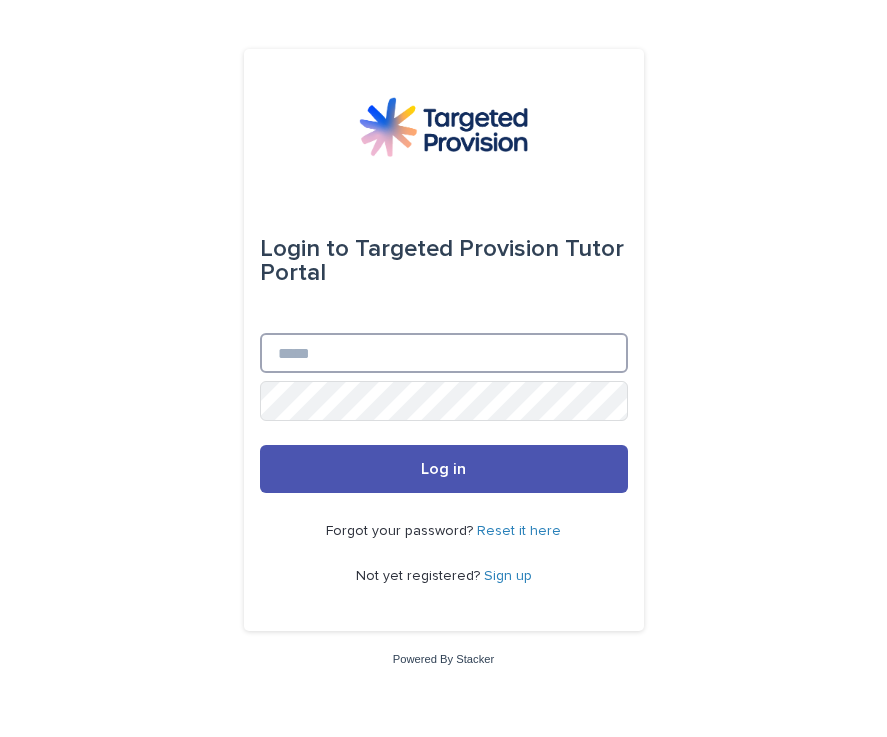 click on "Email" at bounding box center [444, 353] 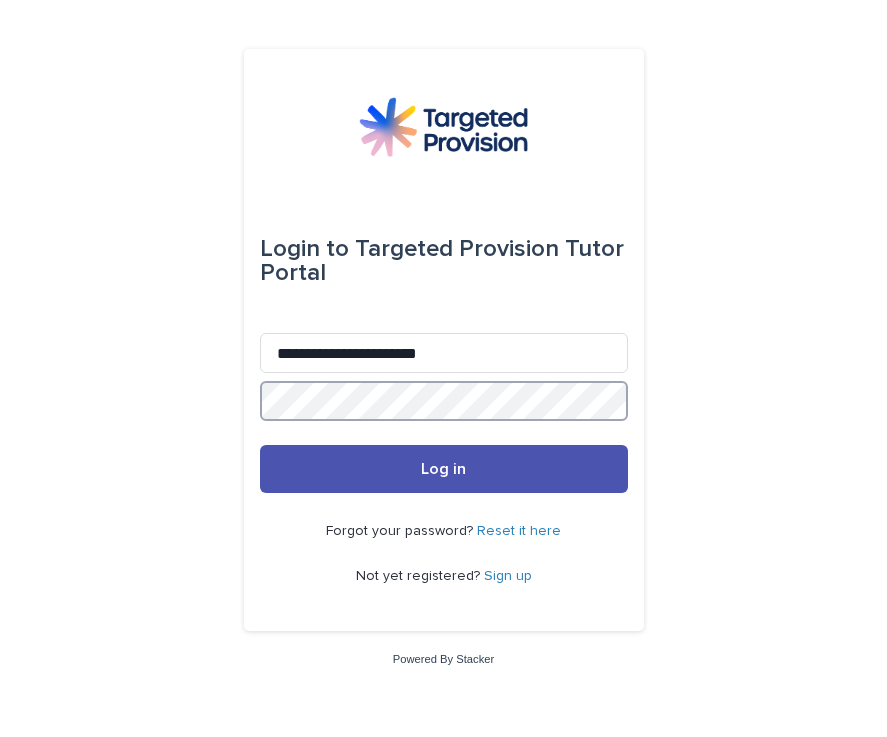 click on "Log in" at bounding box center [444, 469] 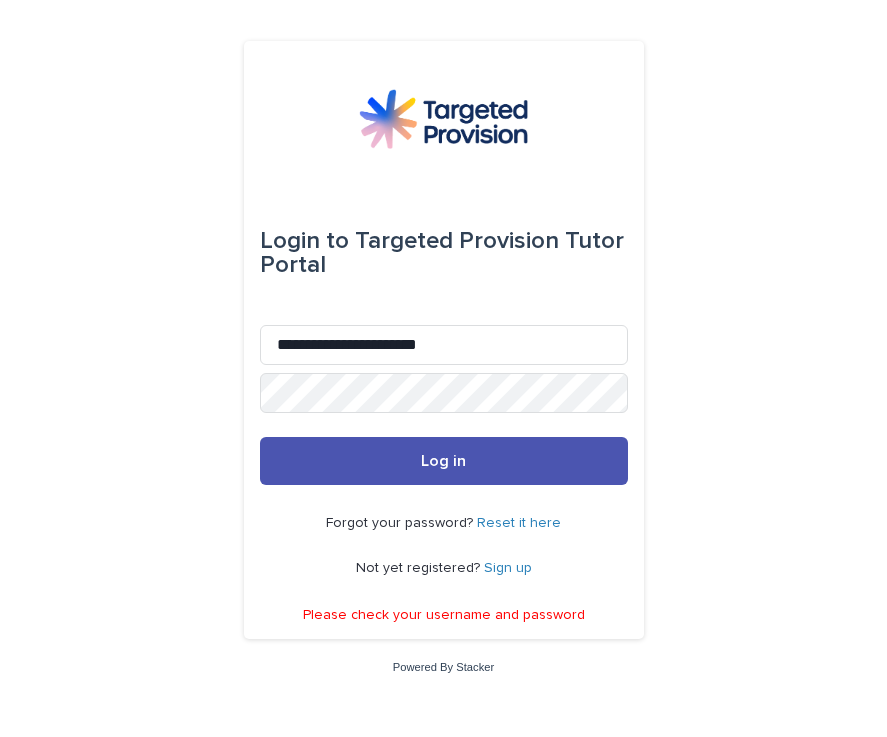 click on "Reset it here" at bounding box center [519, 523] 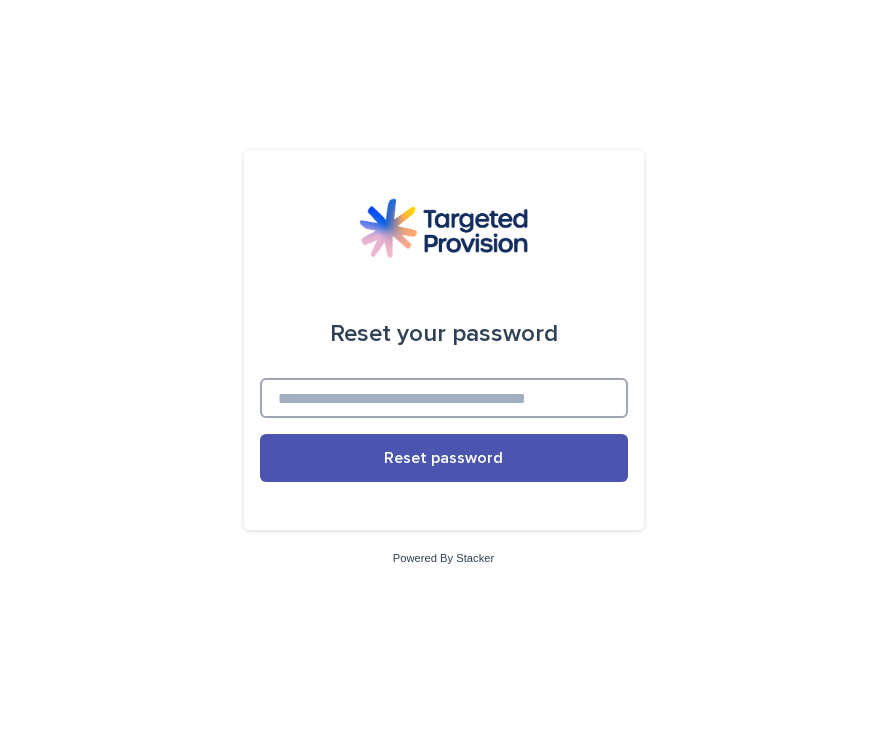 click at bounding box center (444, 398) 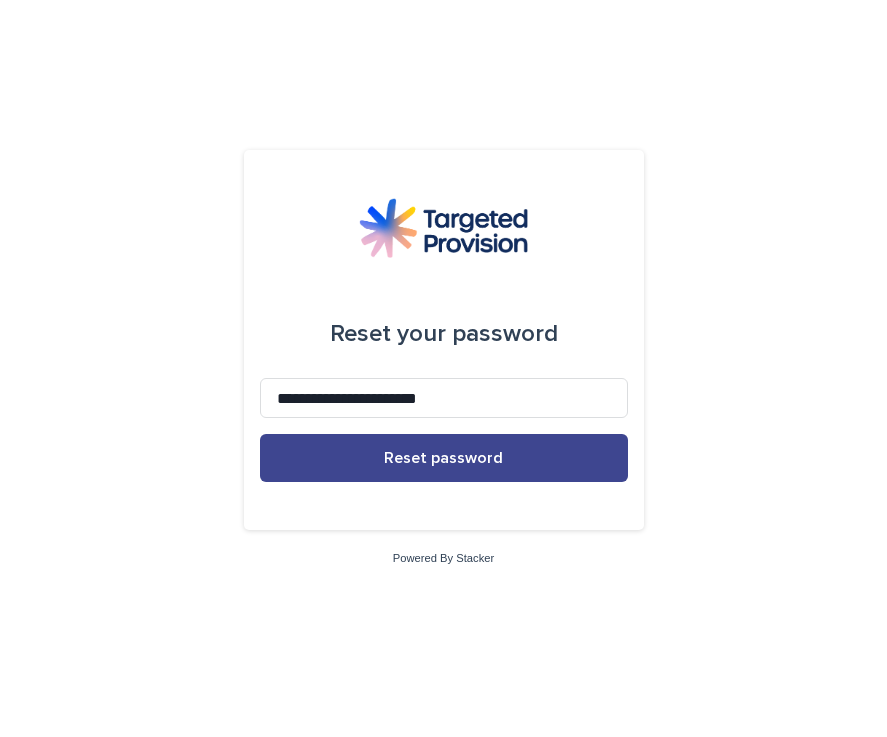 click on "Reset password" at bounding box center (444, 458) 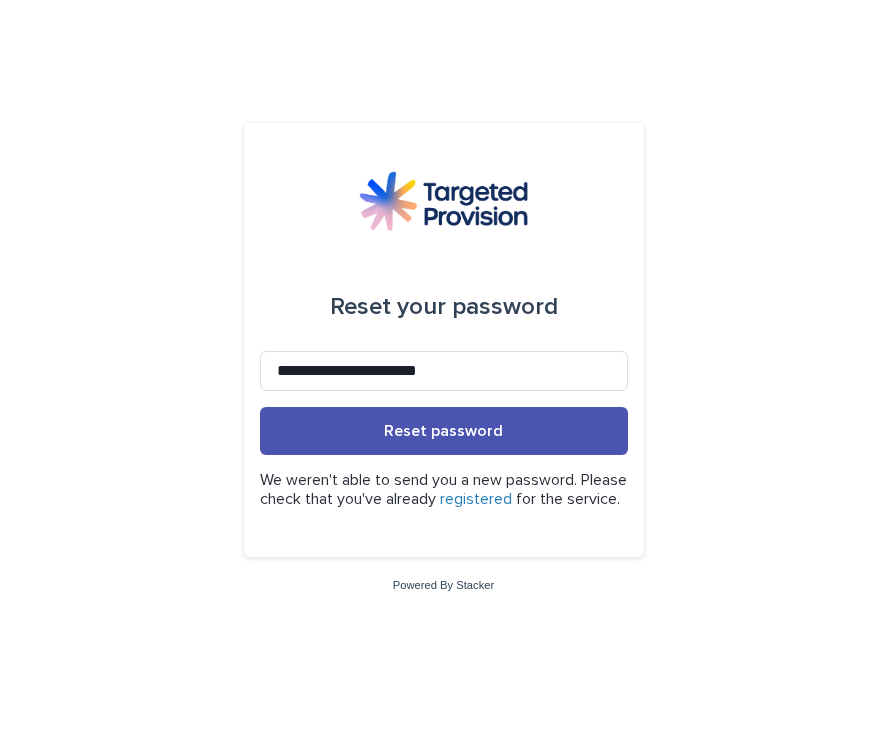 click on "registered" at bounding box center (476, 499) 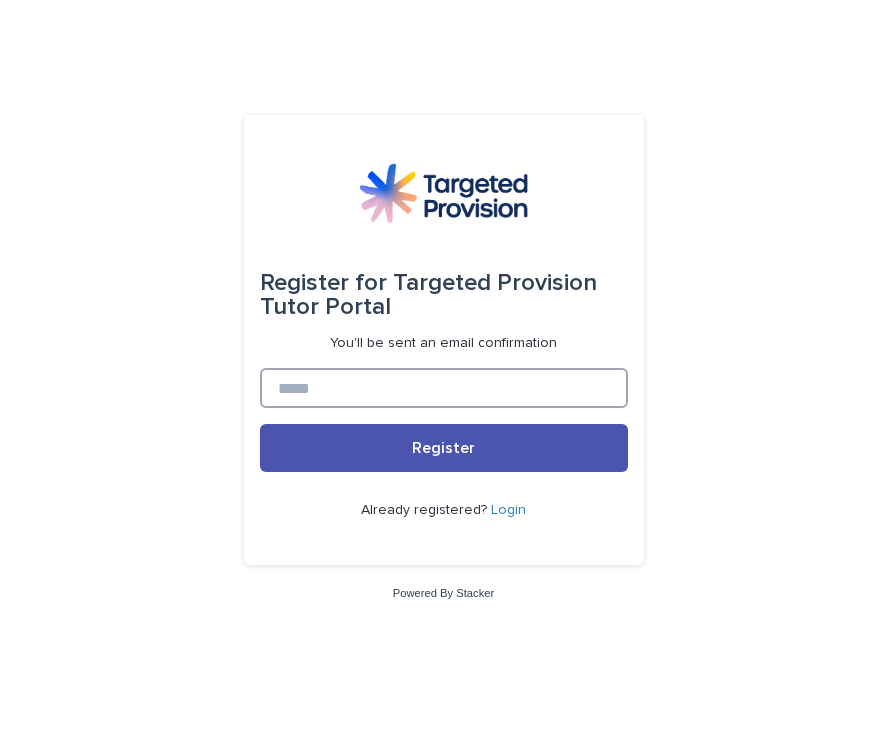 click at bounding box center [444, 388] 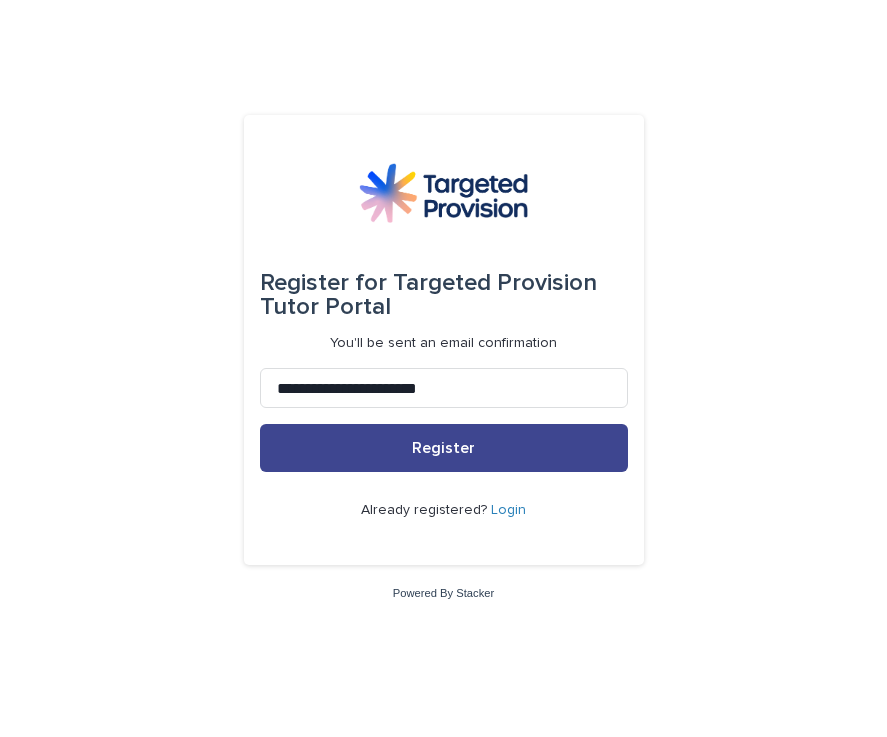 click on "Register" at bounding box center (444, 448) 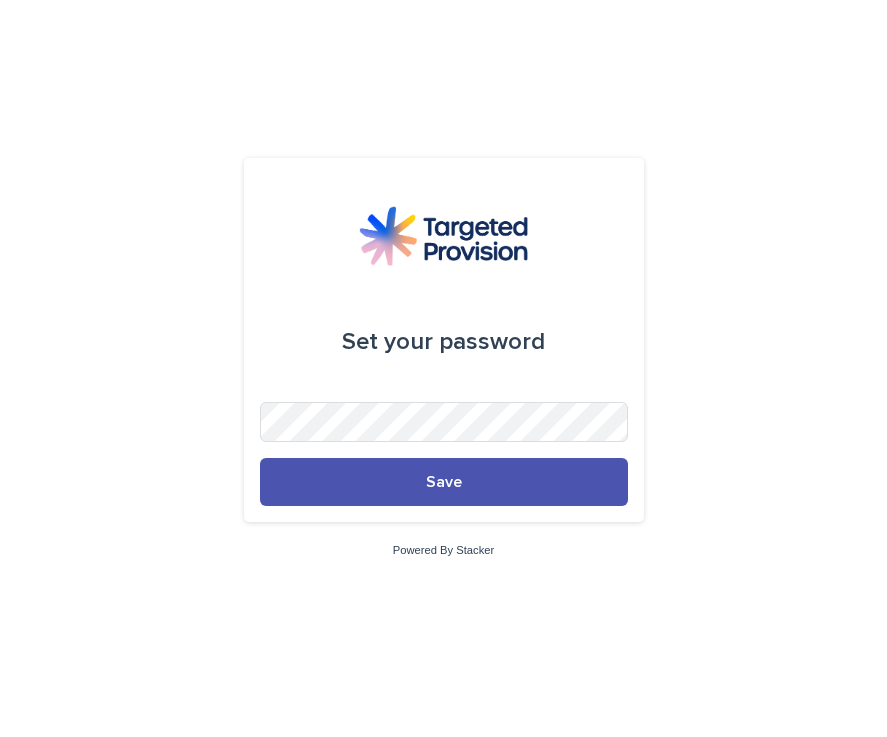 scroll, scrollTop: 0, scrollLeft: 0, axis: both 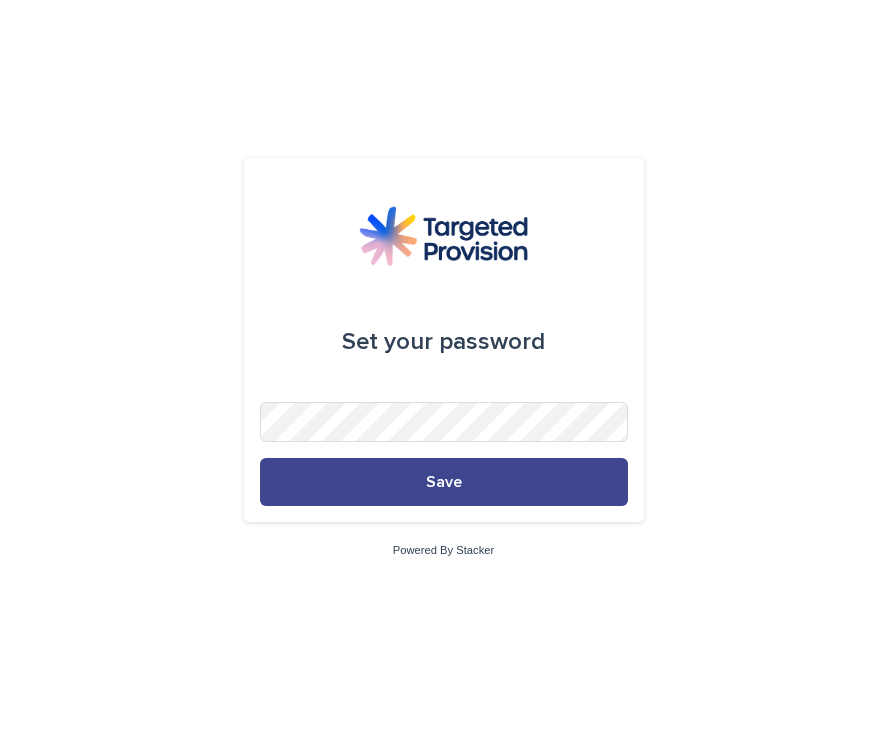 click on "Save" at bounding box center [444, 482] 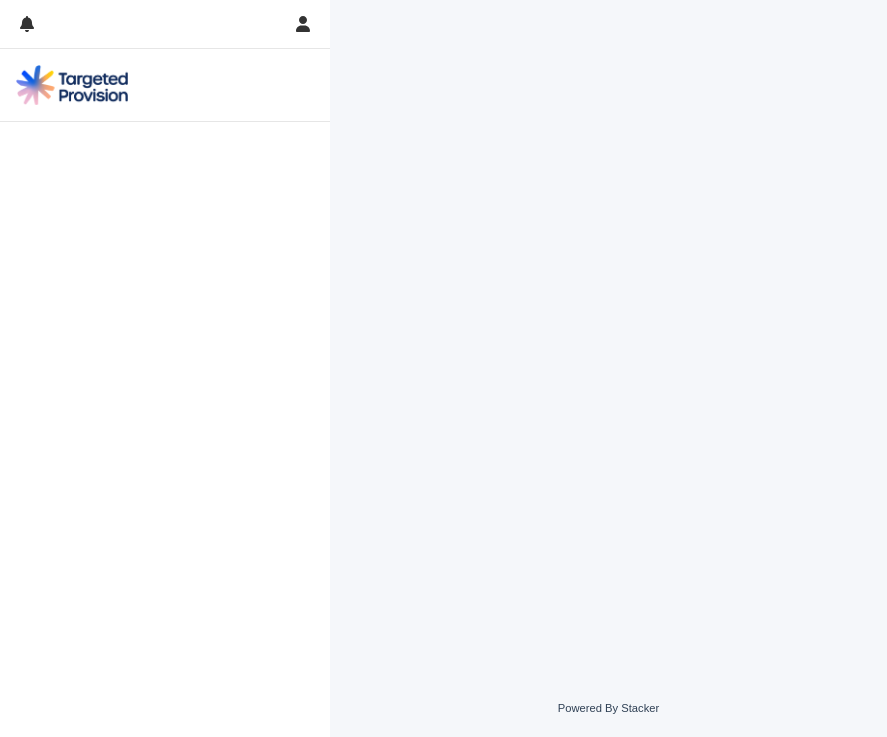 scroll, scrollTop: 0, scrollLeft: 0, axis: both 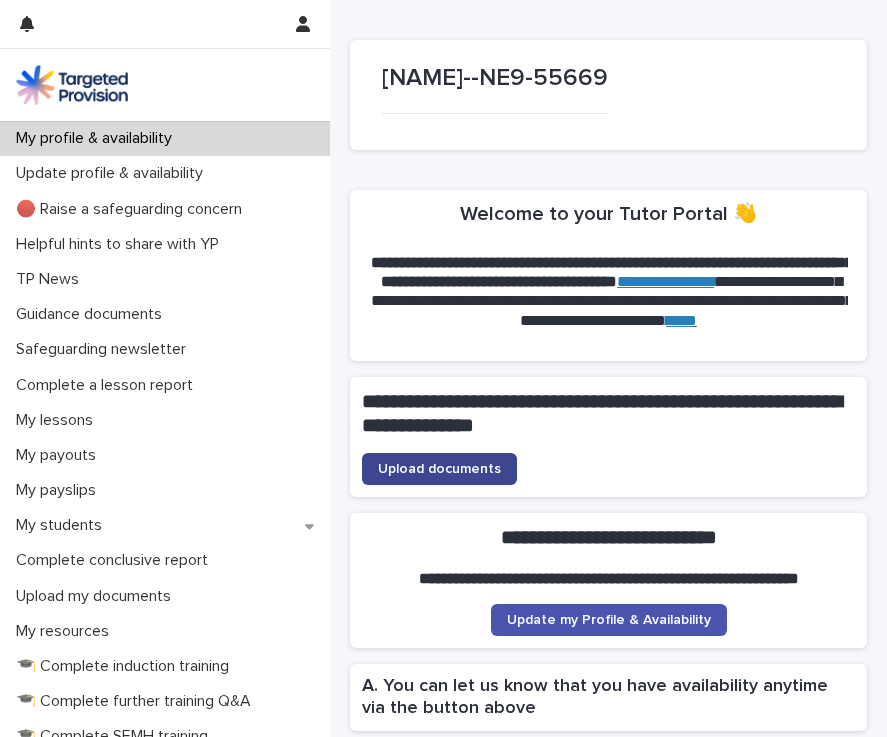 click on "Upload documents" 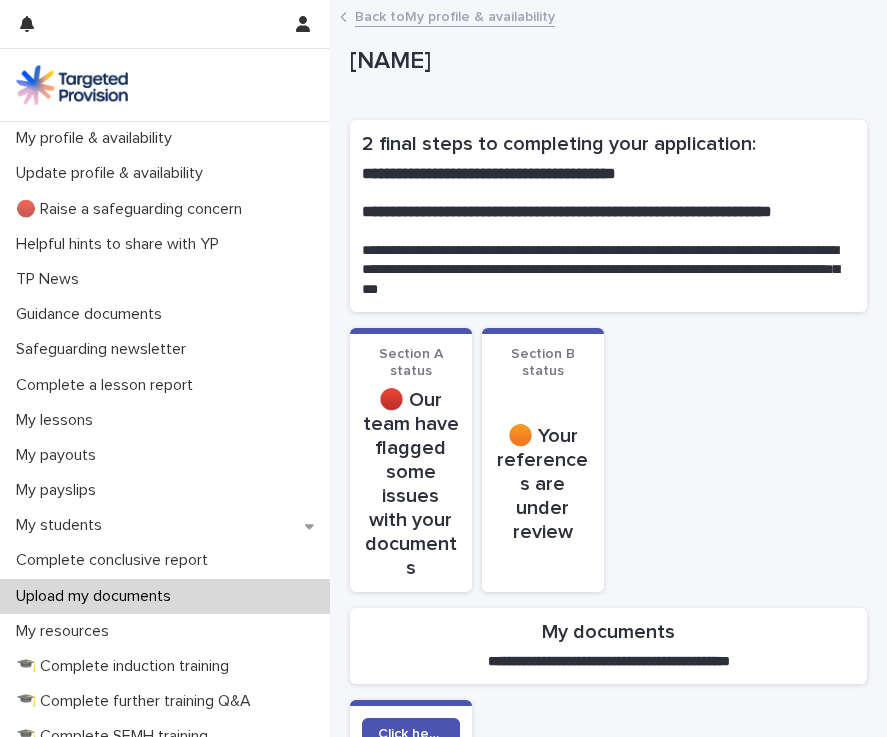 click on "Section A status" at bounding box center (411, 363) 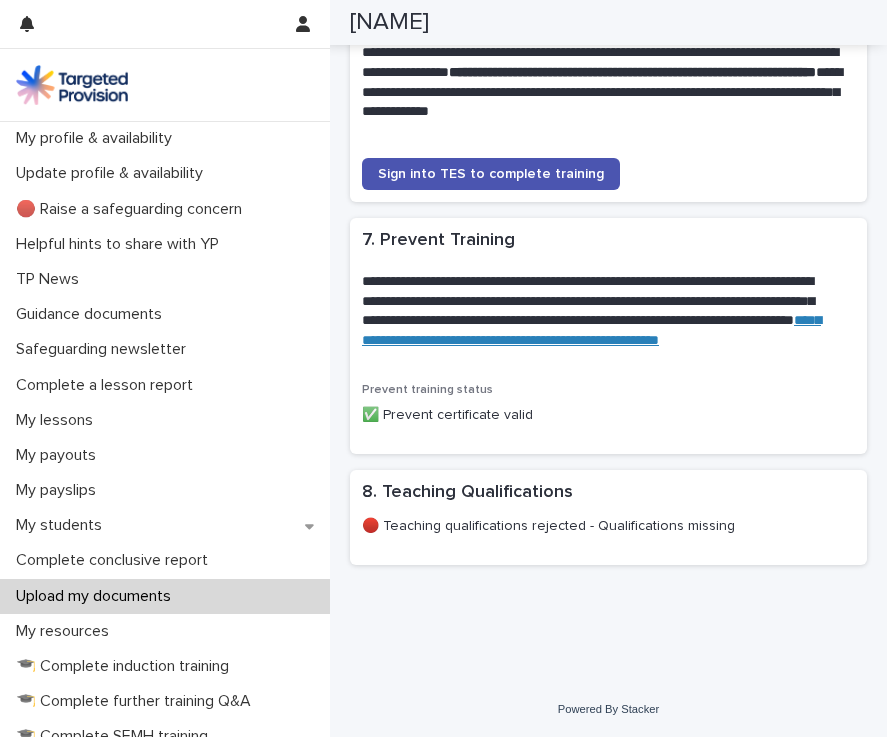 scroll, scrollTop: 2045, scrollLeft: 0, axis: vertical 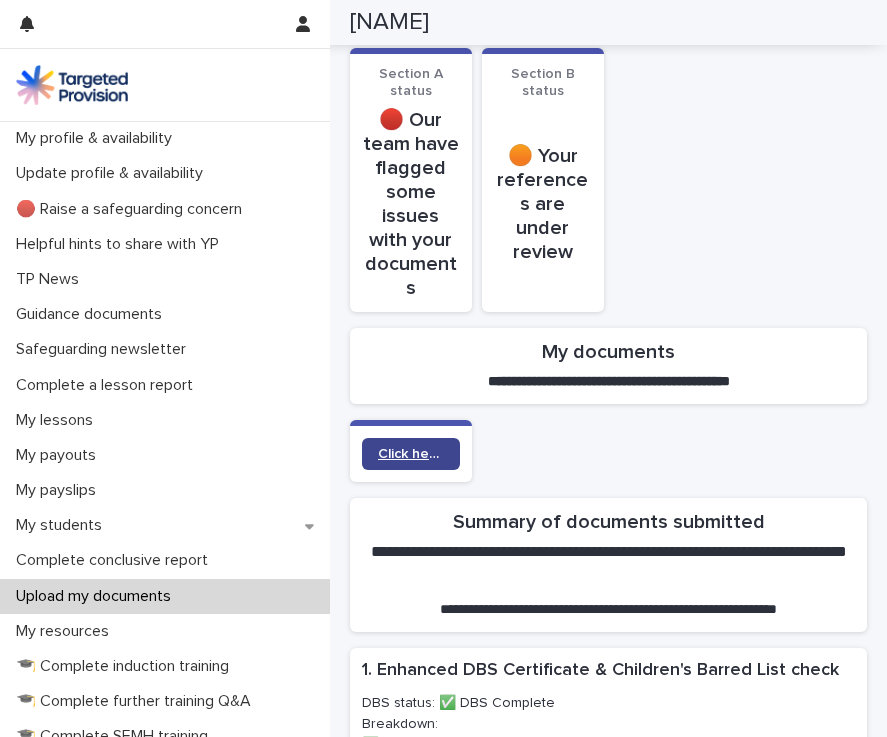 click on "Click here to submit documents" at bounding box center [411, 454] 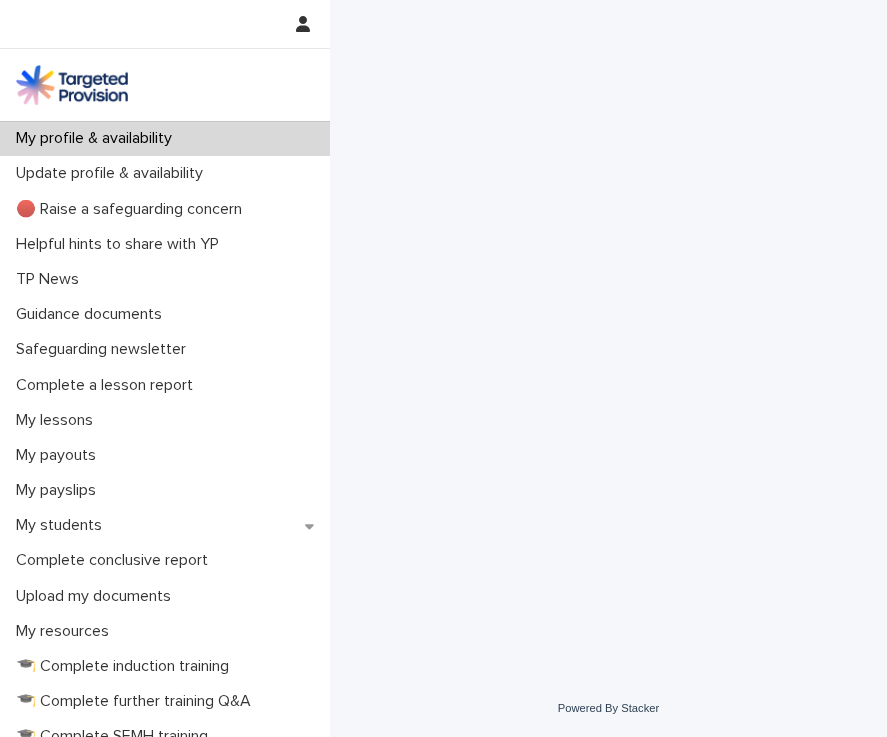 scroll, scrollTop: 0, scrollLeft: 0, axis: both 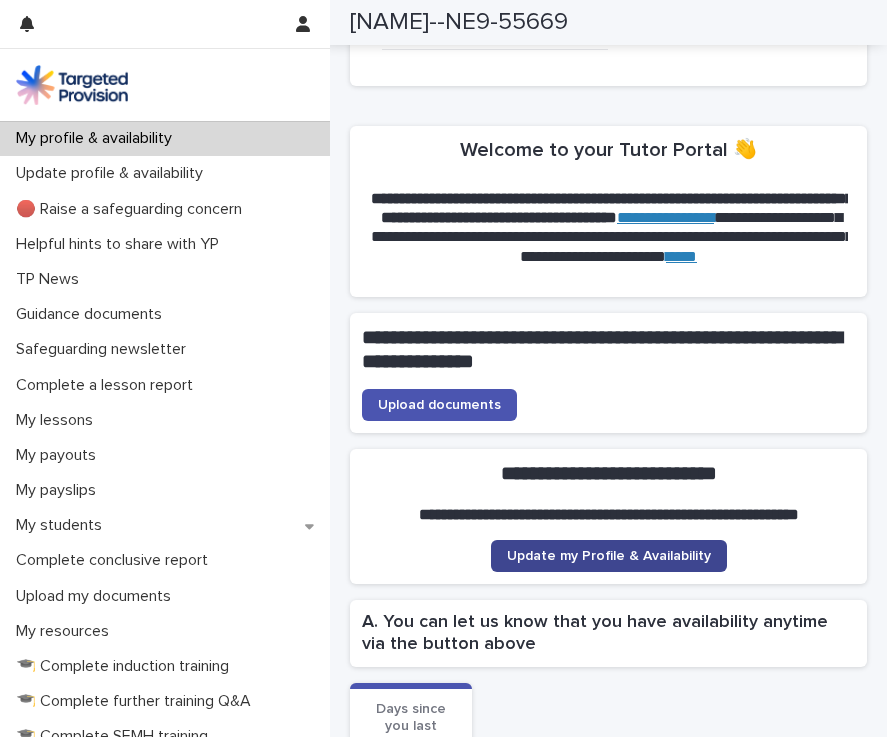 click on "Update my Profile & Availability" at bounding box center (609, 556) 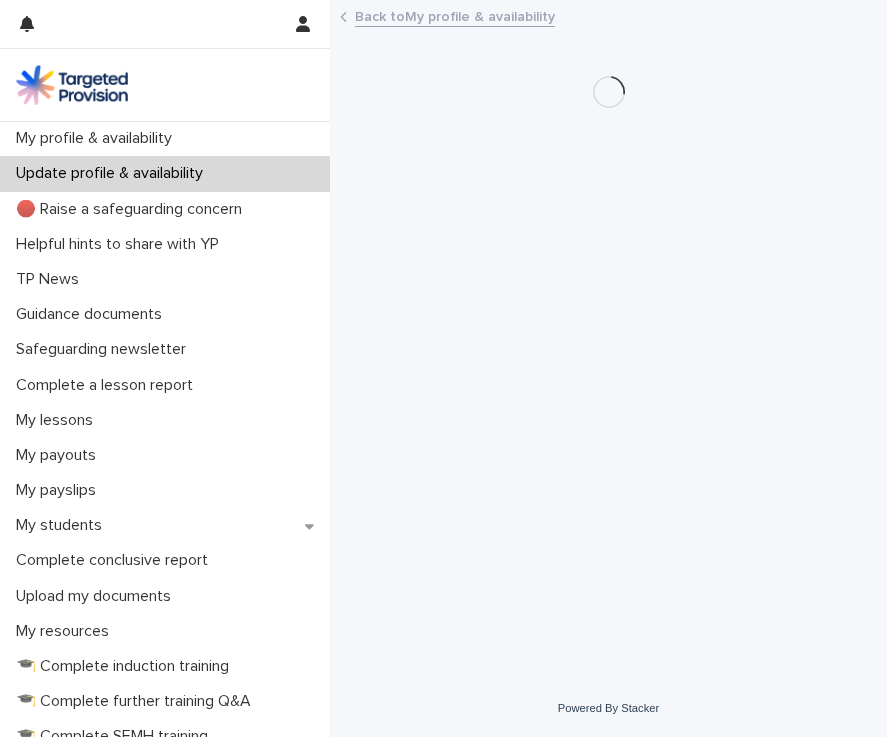 scroll, scrollTop: 0, scrollLeft: 0, axis: both 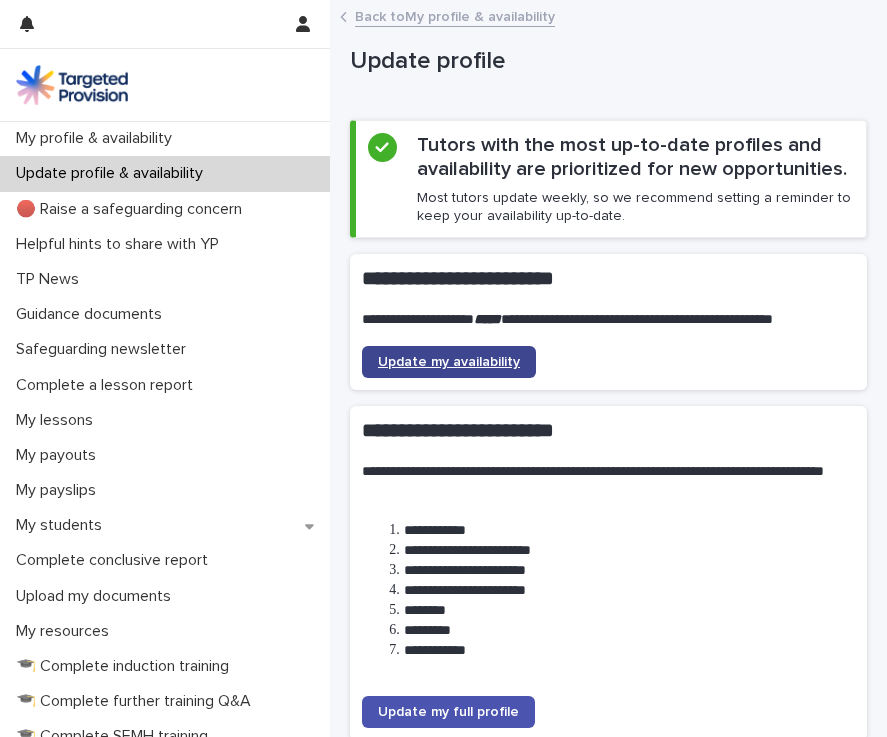 click on "Update my availability" 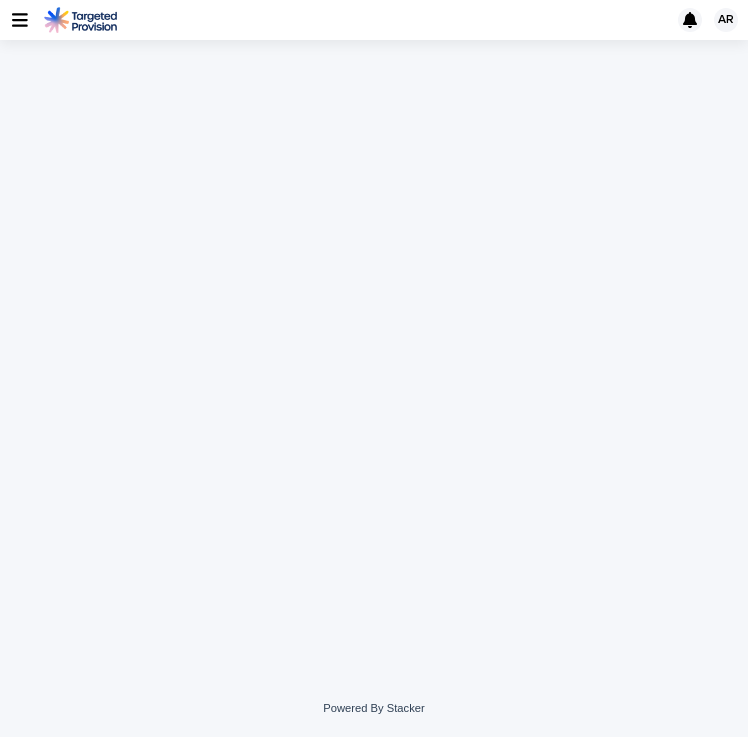 scroll, scrollTop: 0, scrollLeft: 0, axis: both 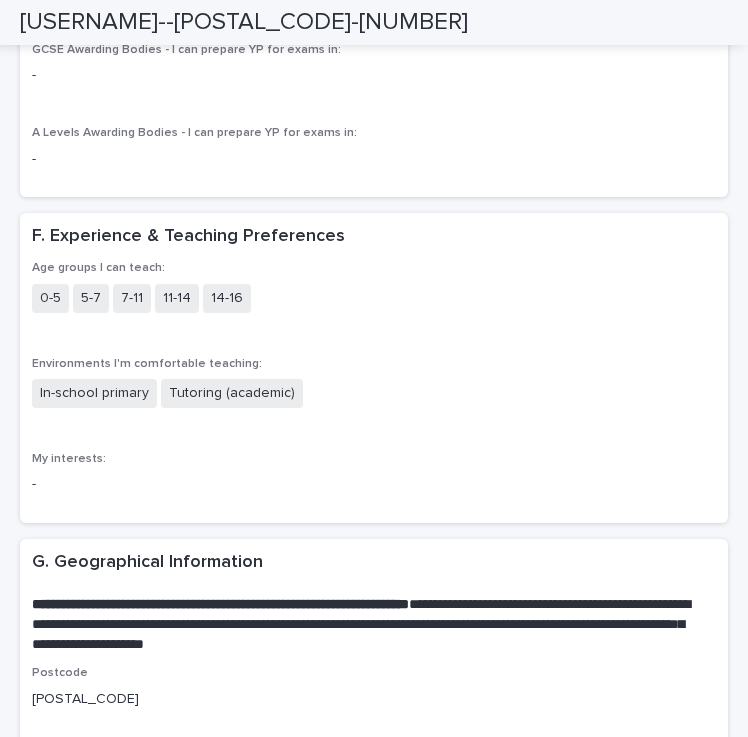 click on "14-16" at bounding box center (227, 298) 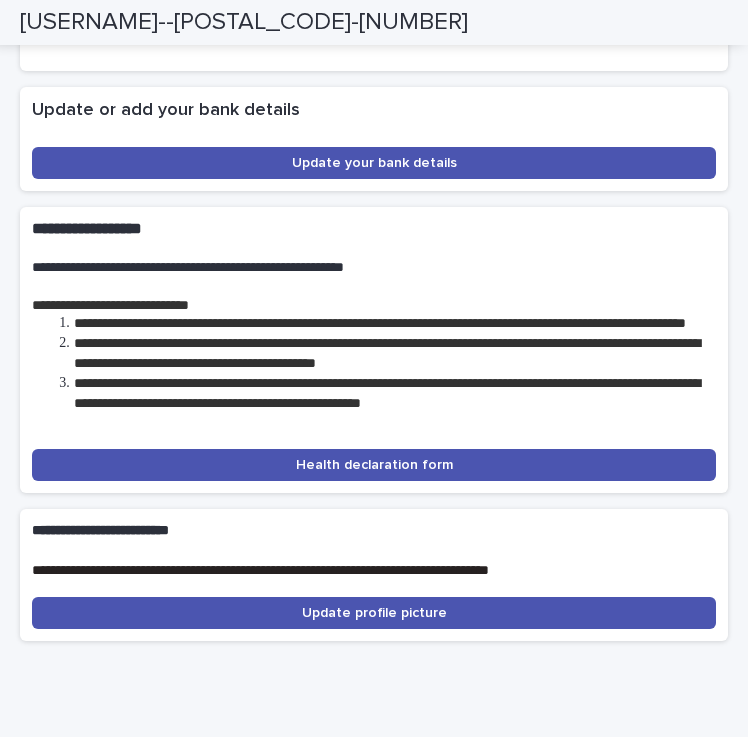 scroll, scrollTop: 5623, scrollLeft: 0, axis: vertical 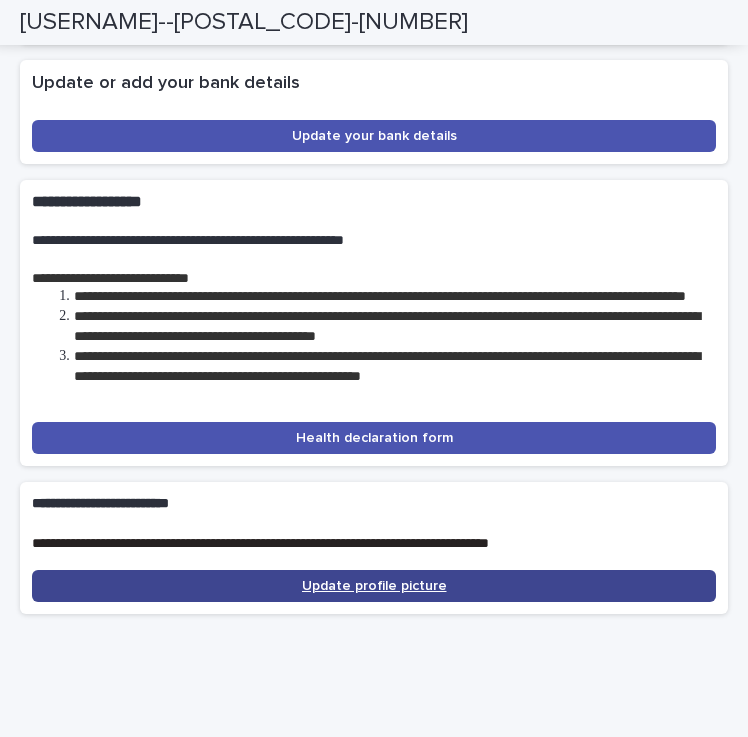 click on "Update profile picture" at bounding box center (374, 586) 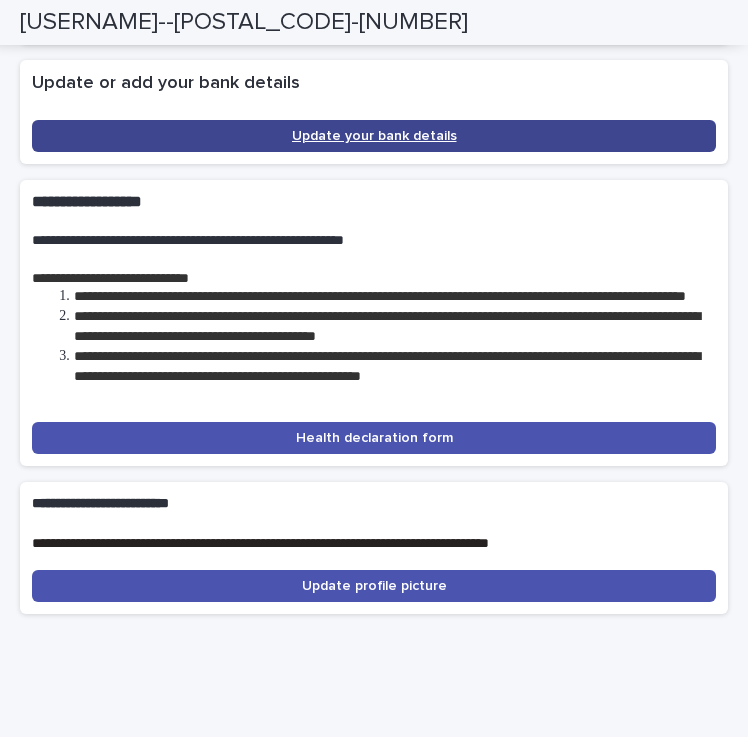 click on "Update your bank details" at bounding box center [374, 136] 